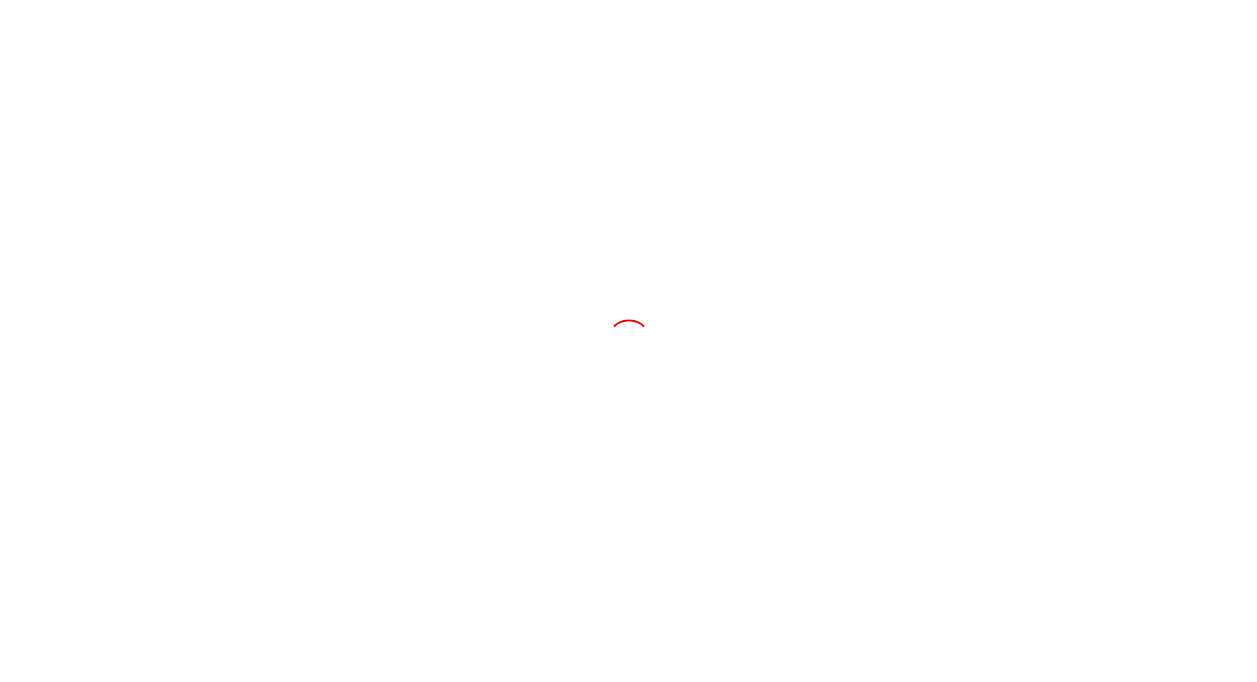 scroll, scrollTop: 0, scrollLeft: 0, axis: both 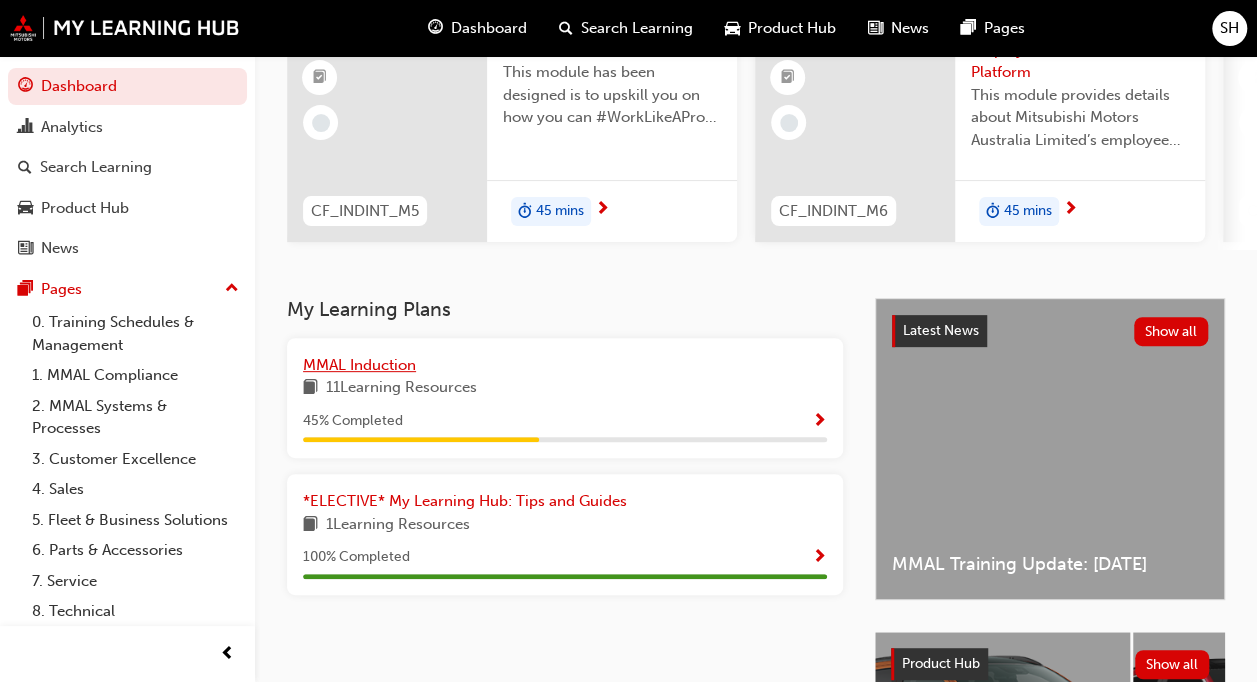 click on "MMAL Induction" at bounding box center [359, 365] 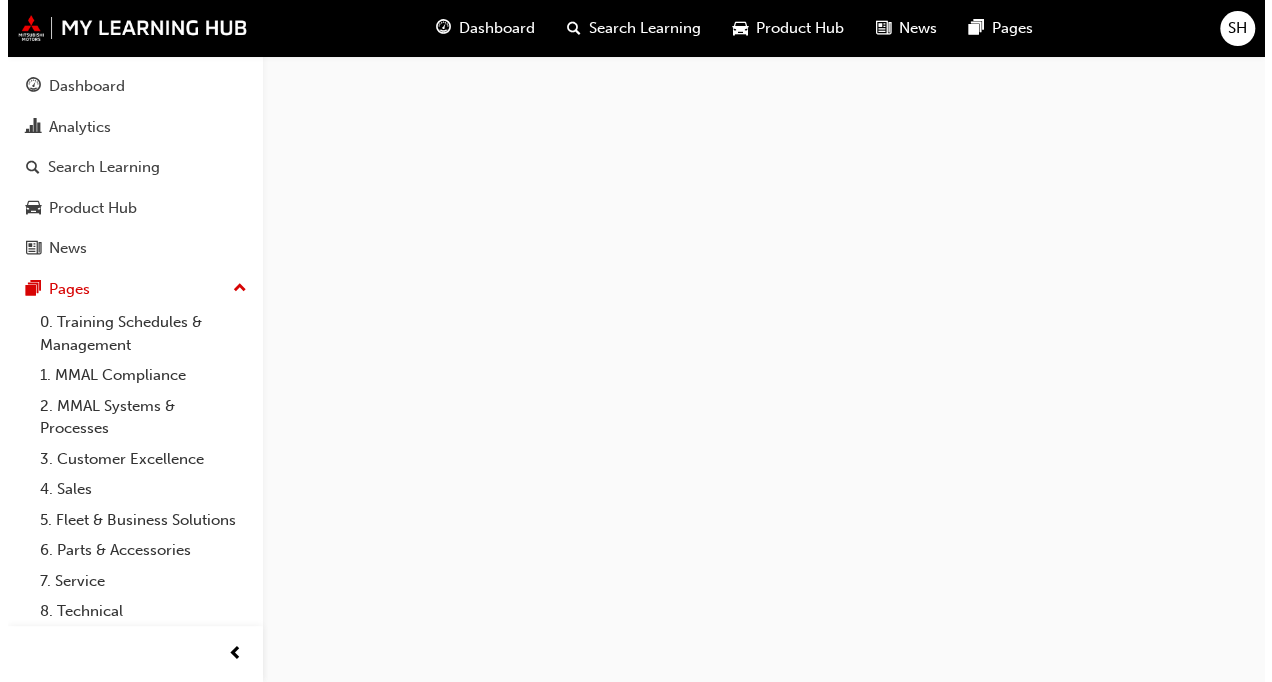 scroll, scrollTop: 0, scrollLeft: 0, axis: both 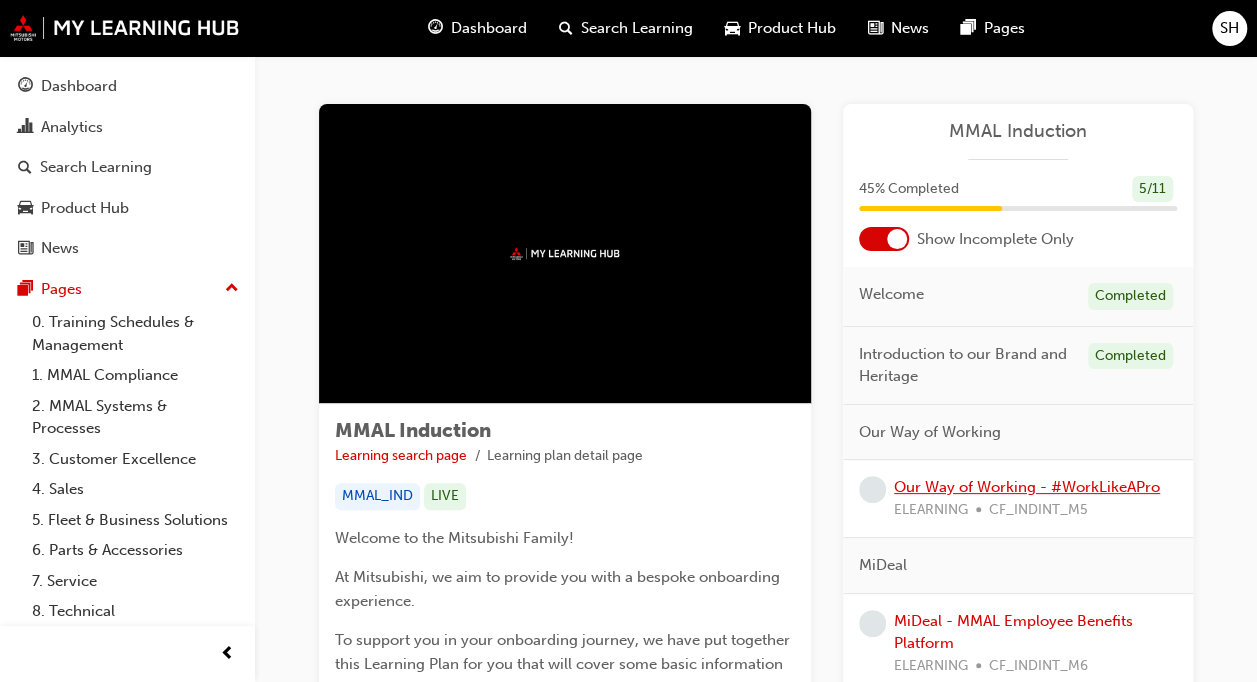 click on "Our Way of Working - #WorkLikeAPro" at bounding box center [1027, 487] 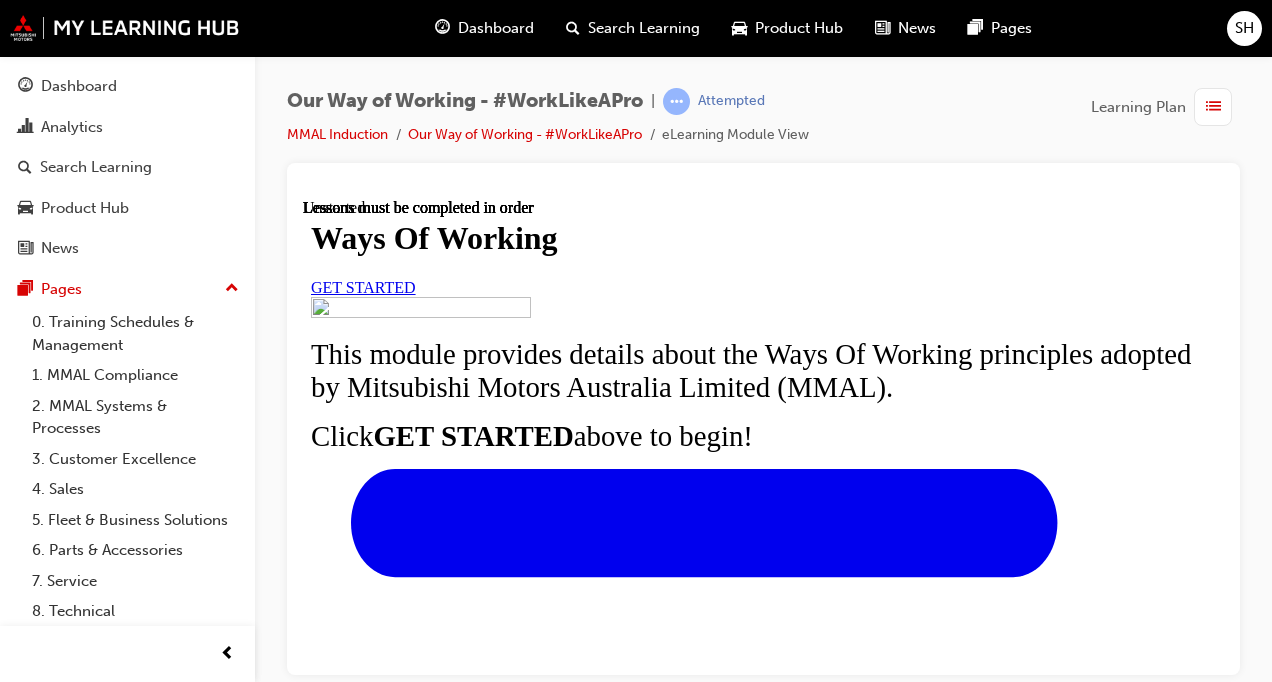 scroll, scrollTop: 0, scrollLeft: 0, axis: both 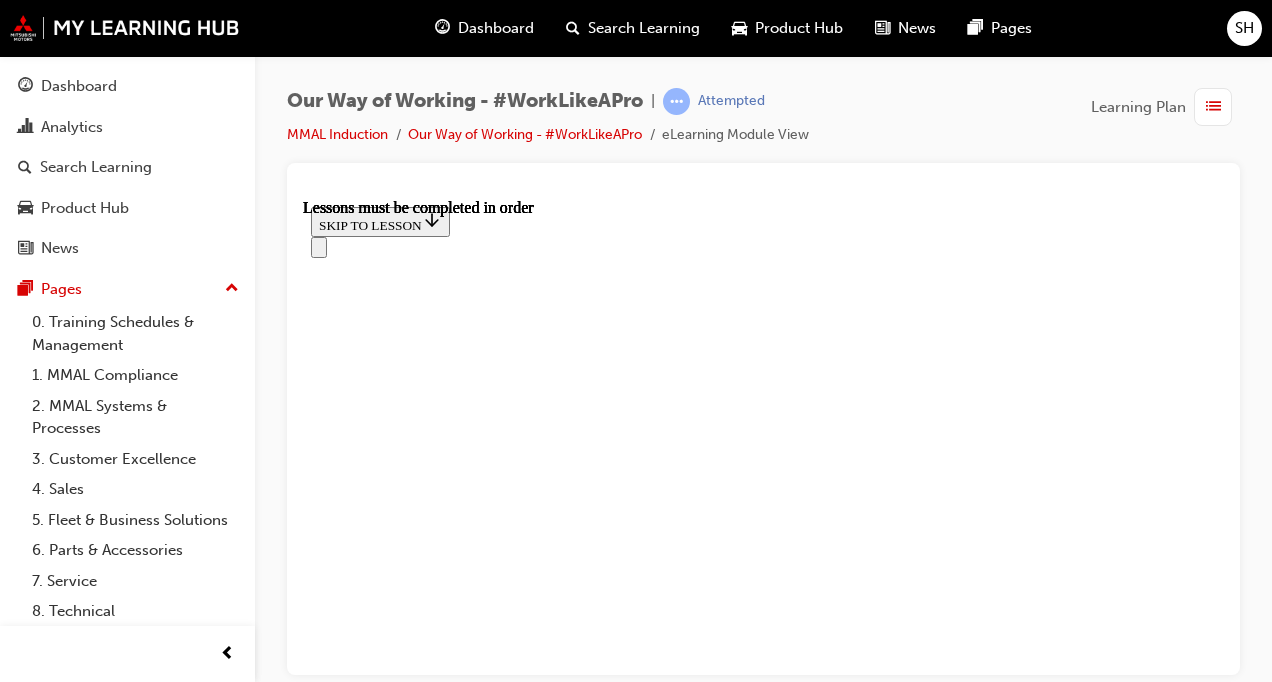 click on "CONTINUE" at bounding box center [353, 7702] 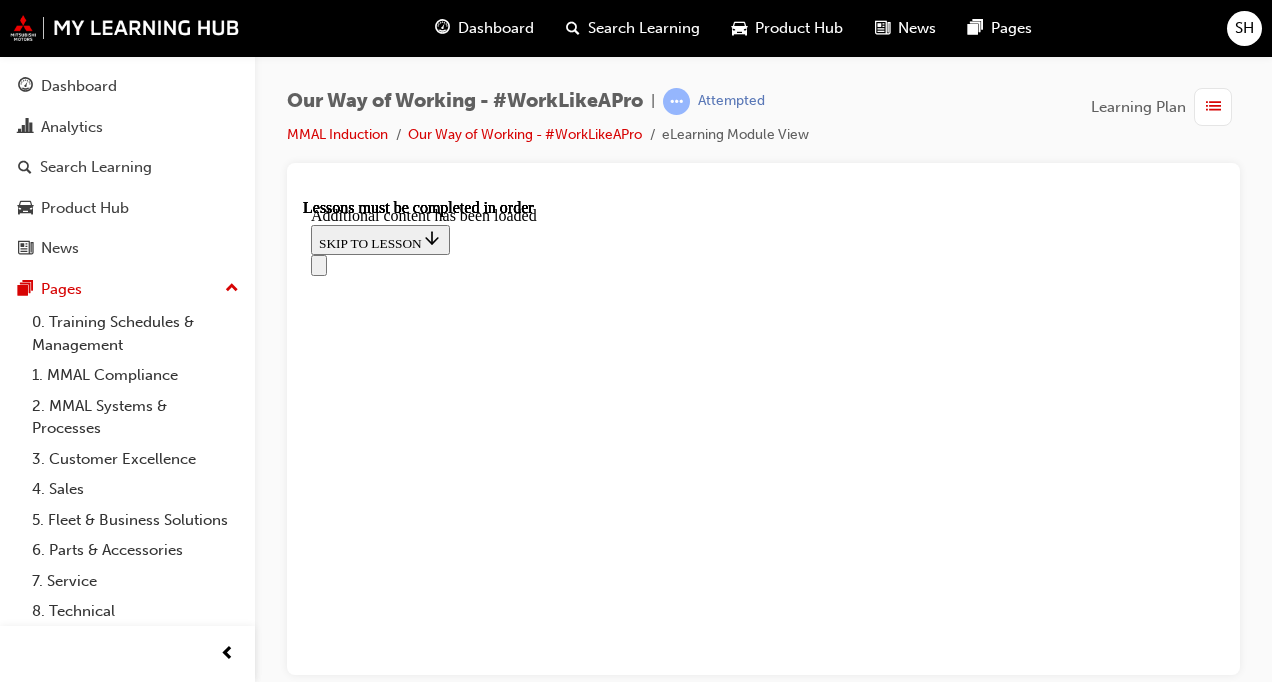 scroll, scrollTop: 993, scrollLeft: 0, axis: vertical 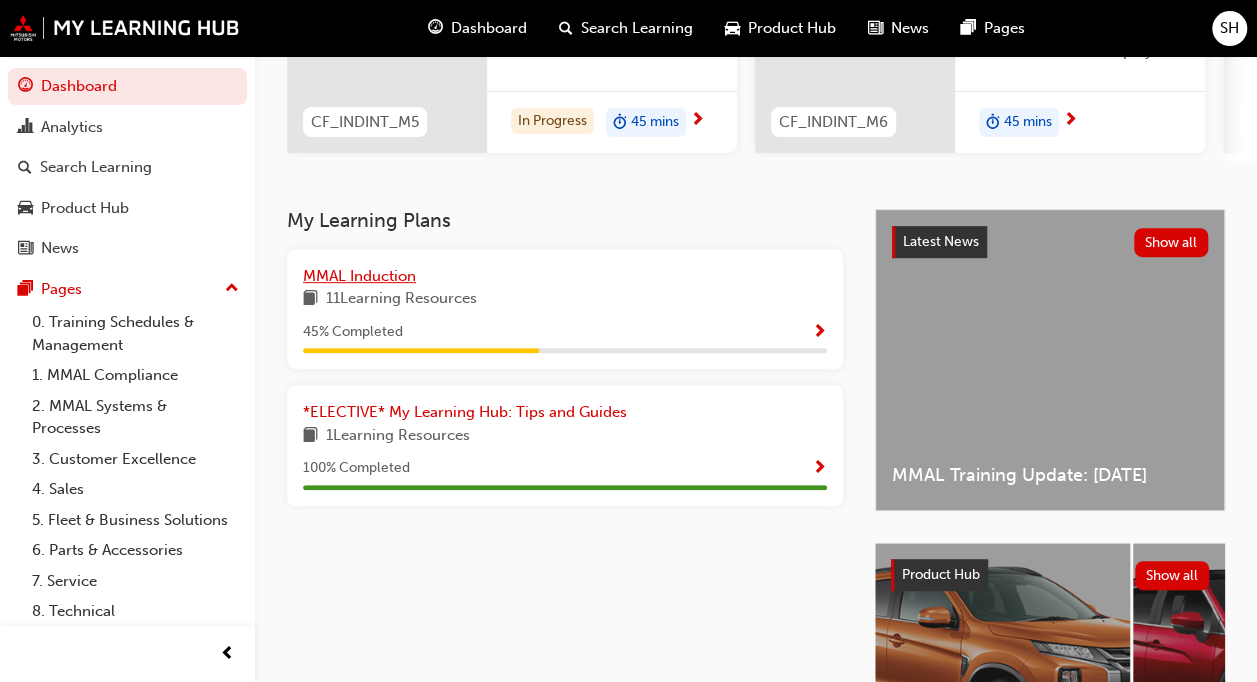 click on "MMAL Induction" at bounding box center (359, 276) 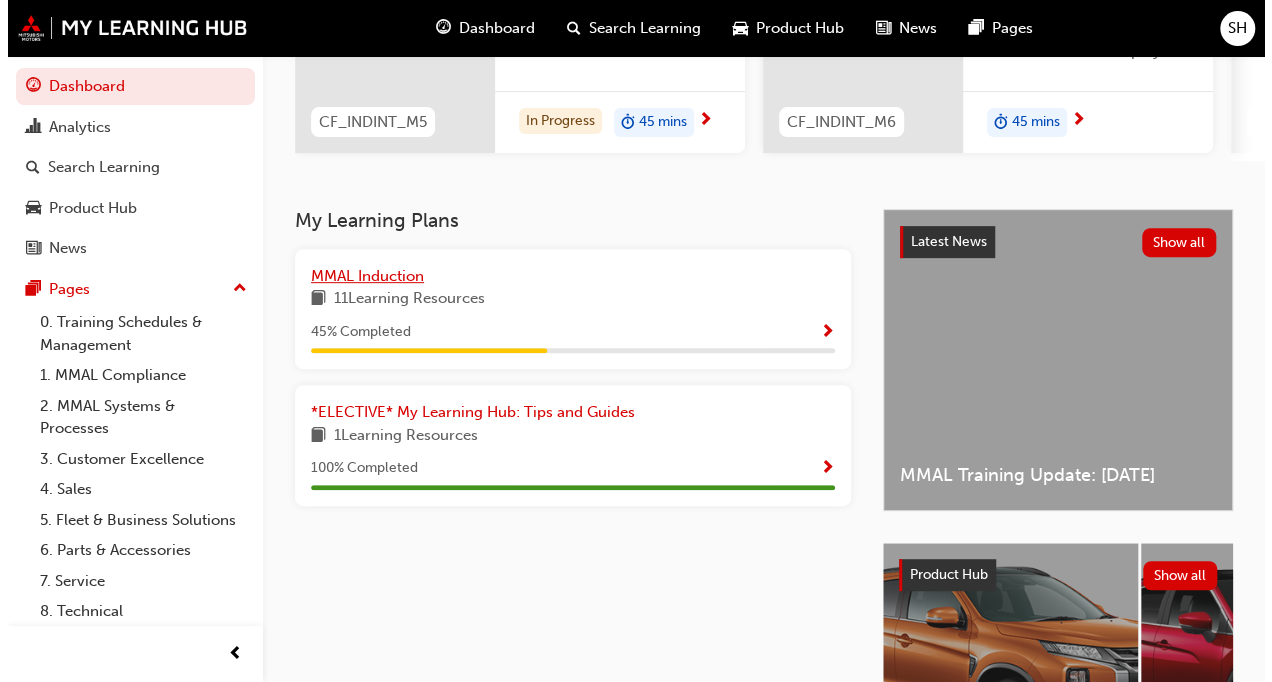scroll, scrollTop: 0, scrollLeft: 0, axis: both 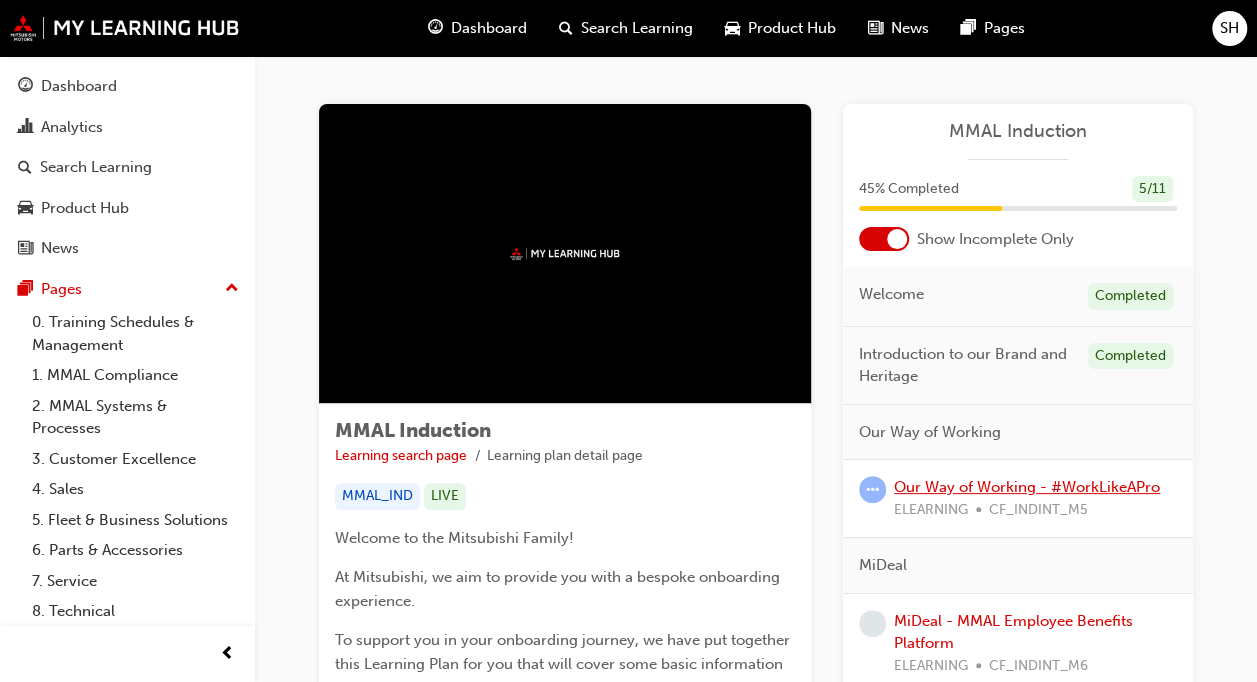 click on "Our Way of Working - #WorkLikeAPro" at bounding box center [1027, 487] 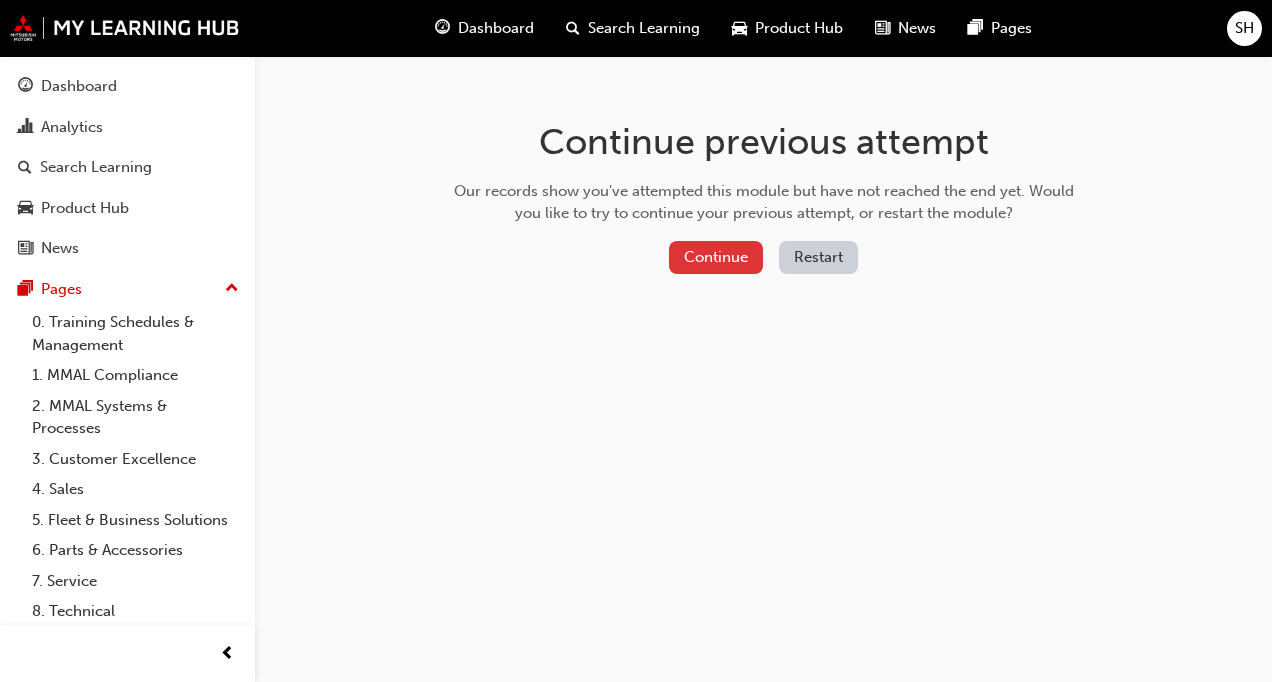 click on "Continue" at bounding box center (716, 257) 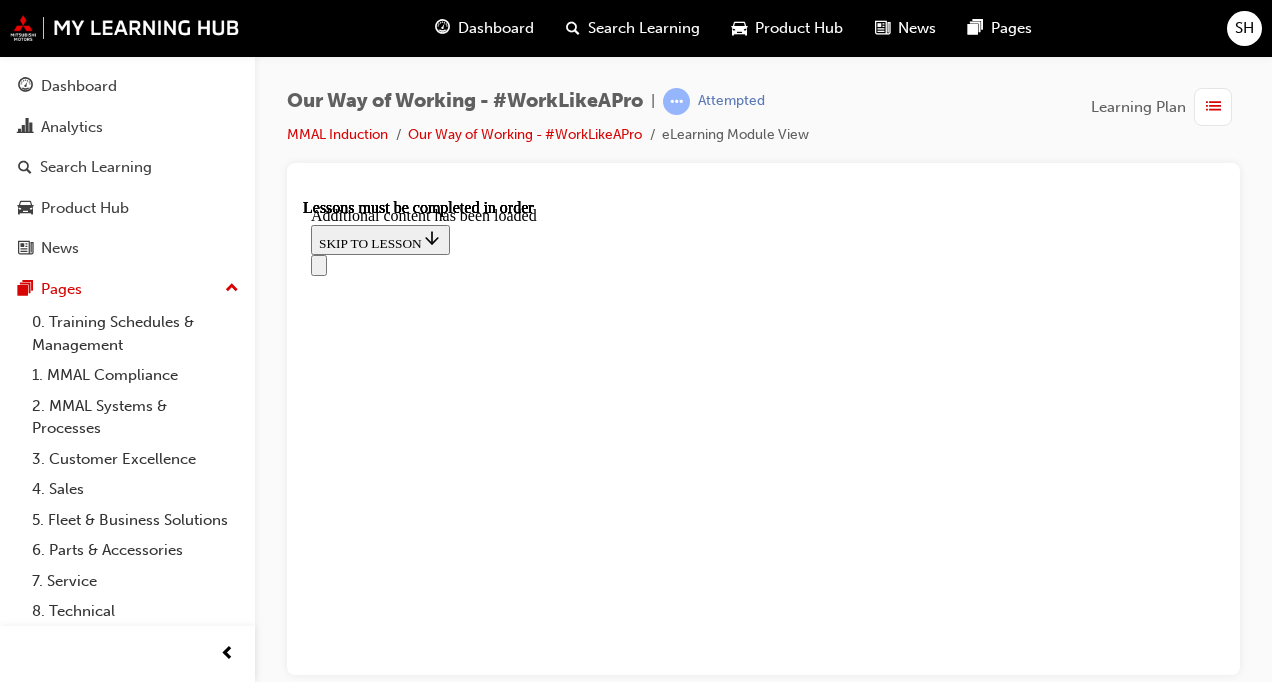 scroll, scrollTop: 0, scrollLeft: 0, axis: both 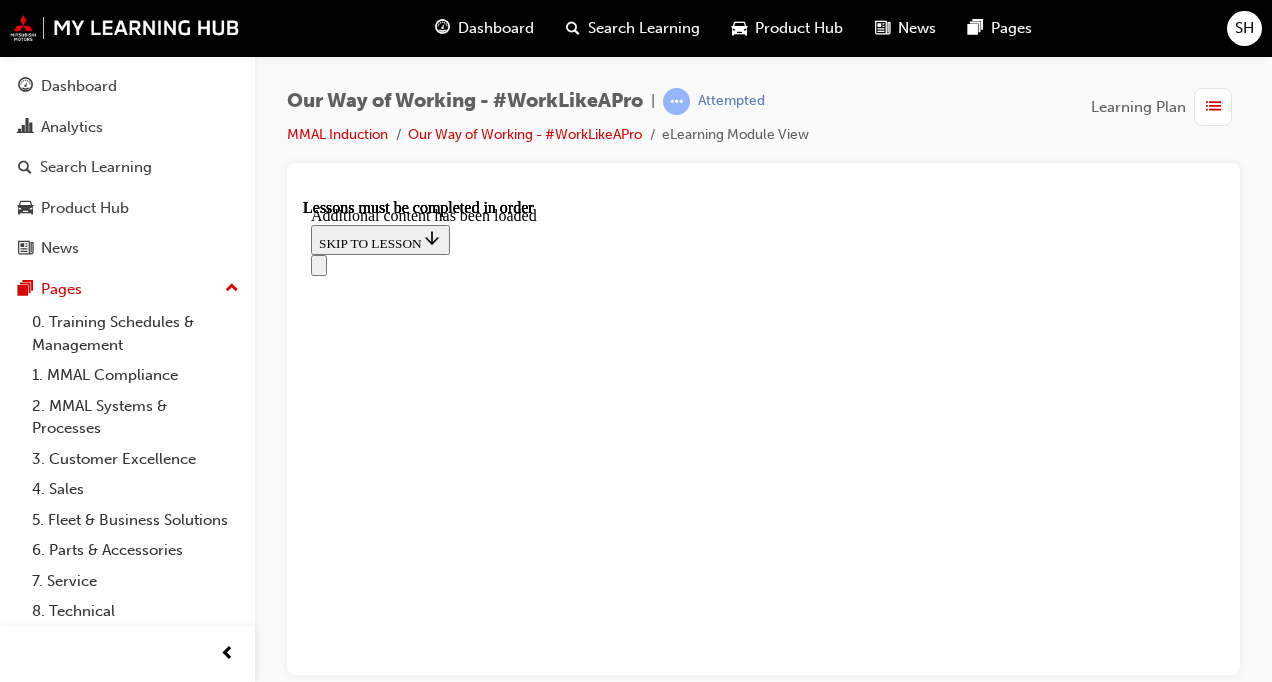 click on "CONTINUE" at bounding box center (353, 7717) 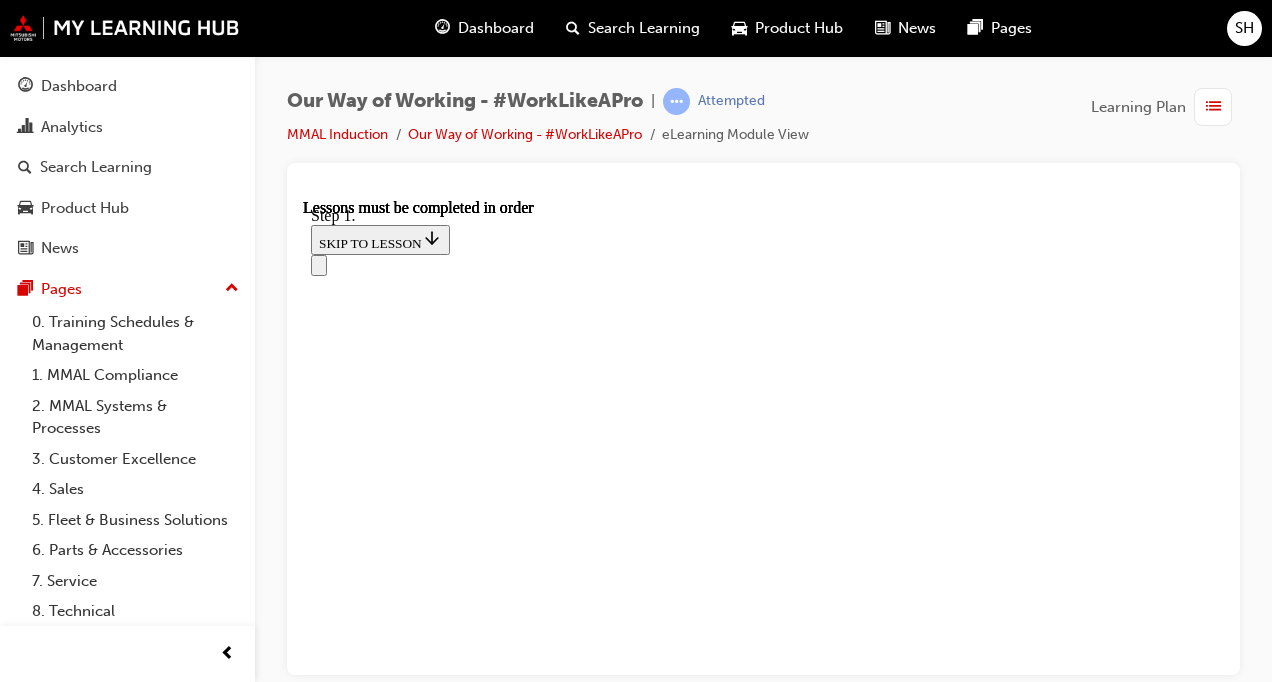 scroll, scrollTop: 1308, scrollLeft: 0, axis: vertical 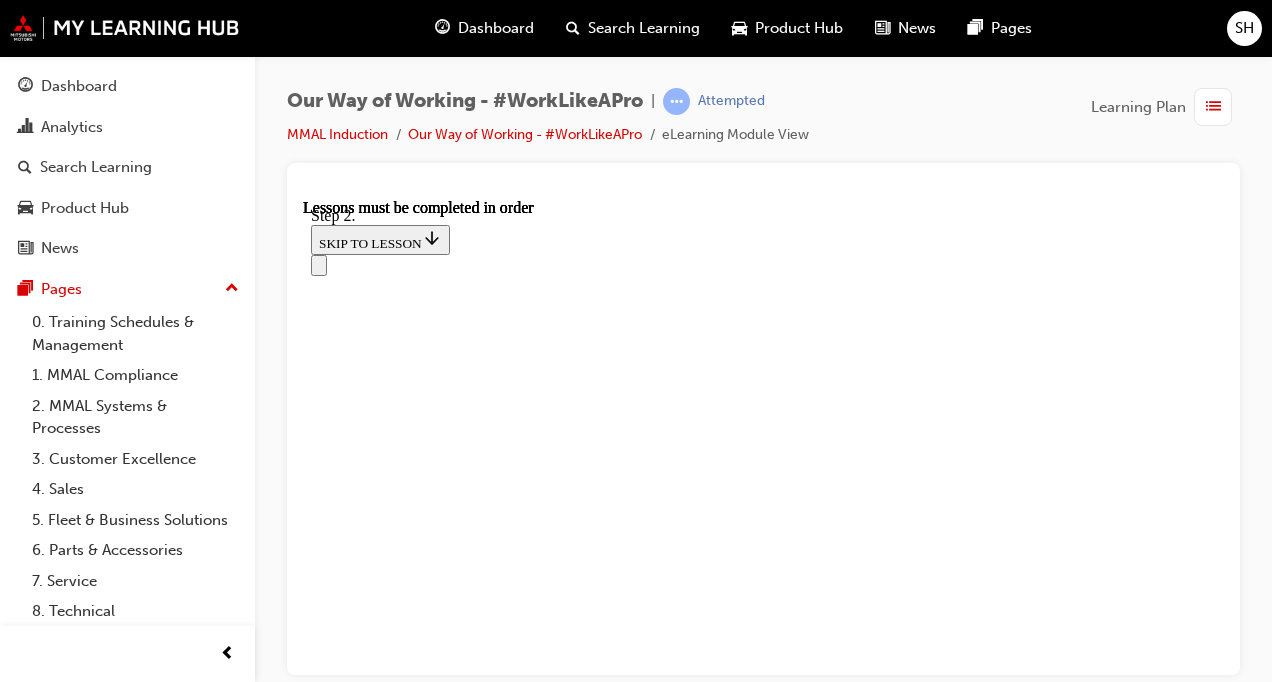 click on "3" at bounding box center [362, 8919] 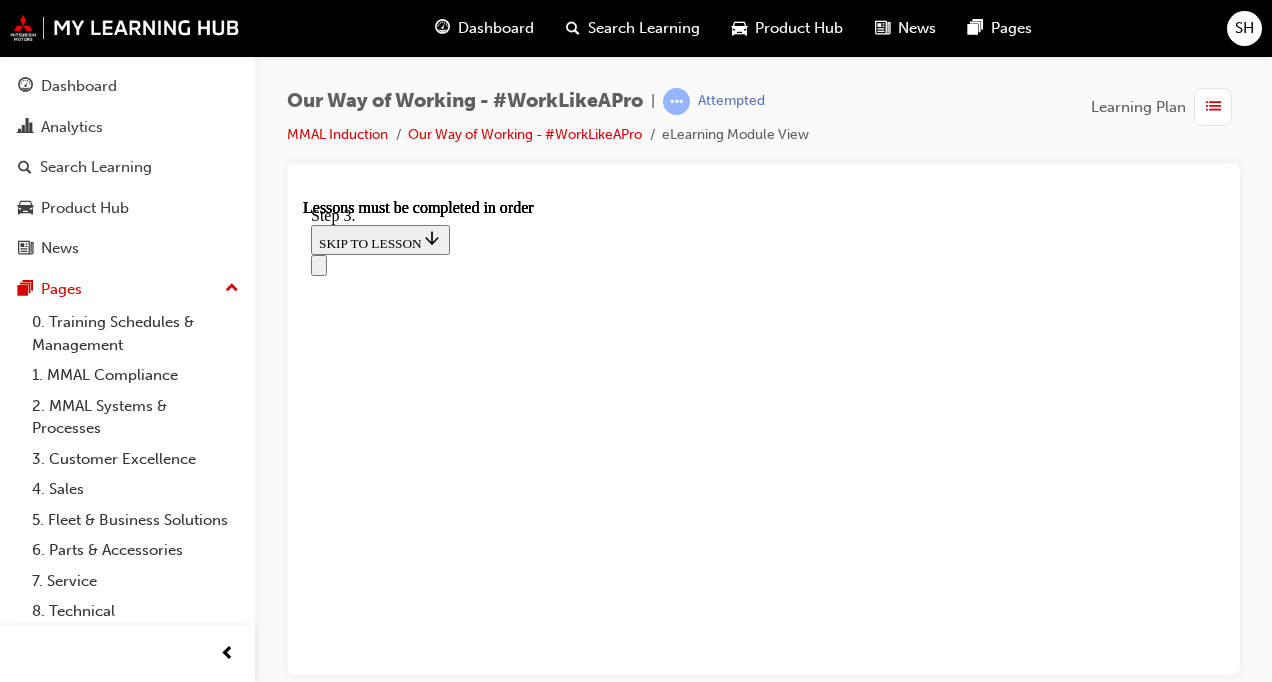 scroll, scrollTop: 1108, scrollLeft: 0, axis: vertical 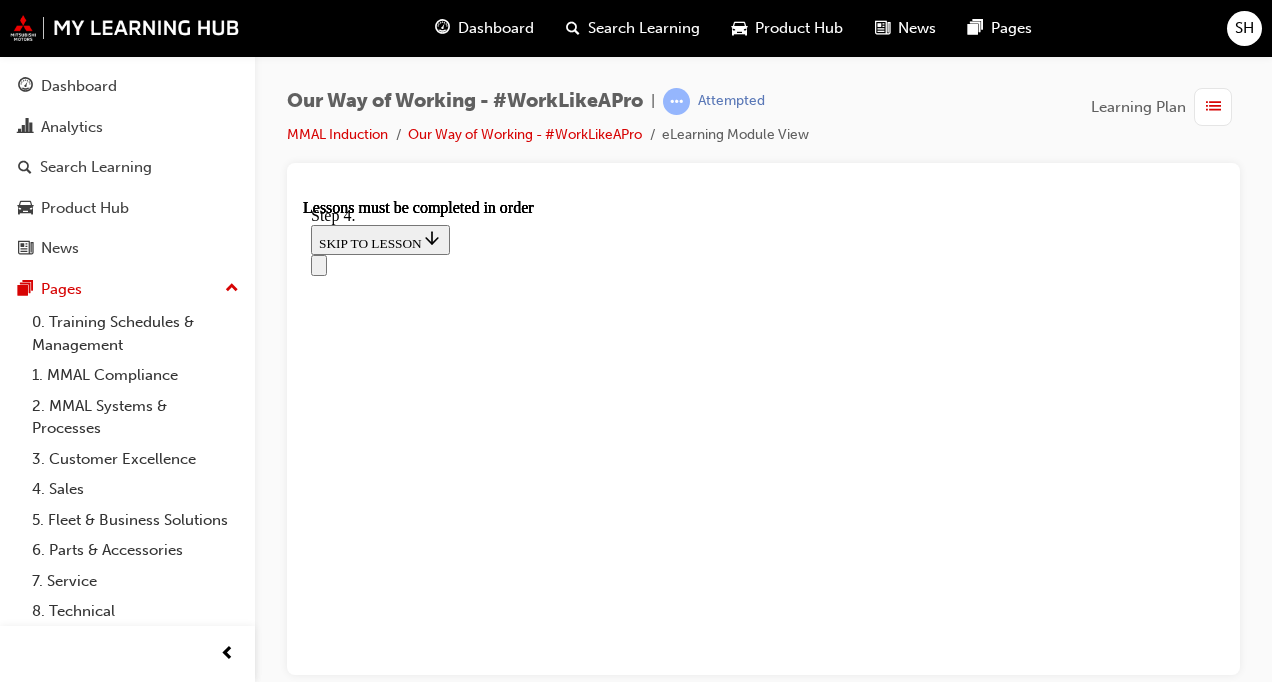 click on "5" at bounding box center [362, 9339] 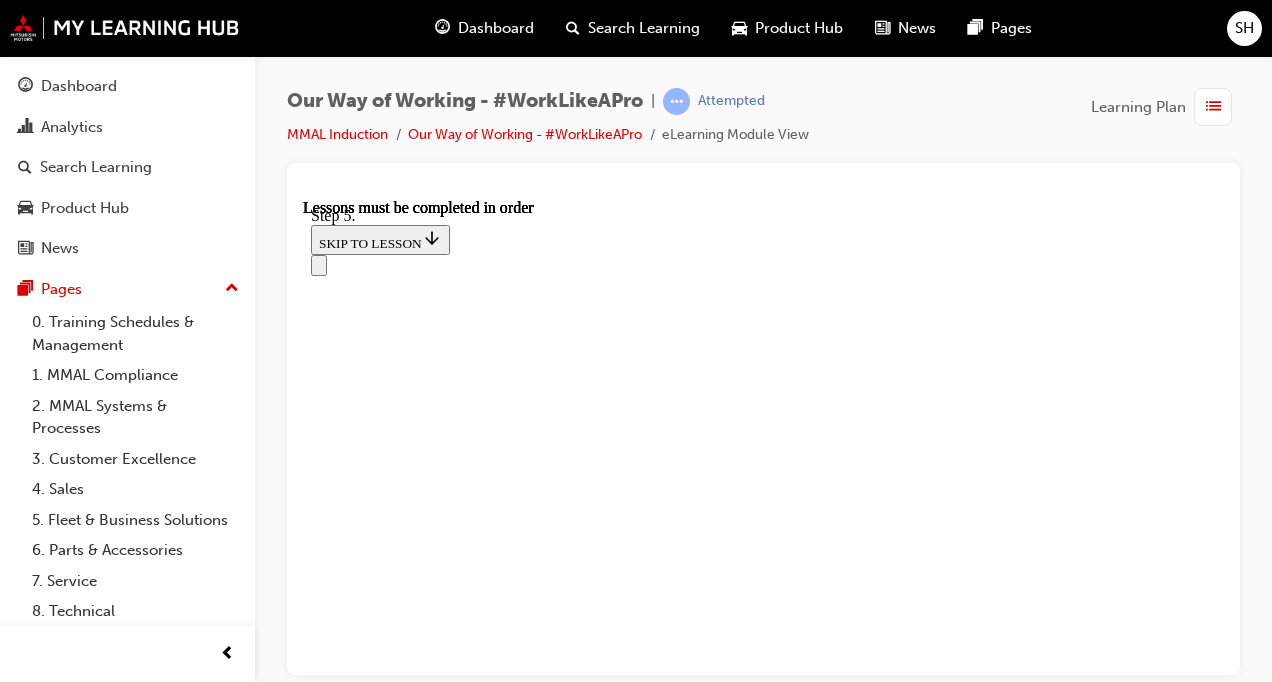 click on "CONTINUE" at bounding box center (353, 8530) 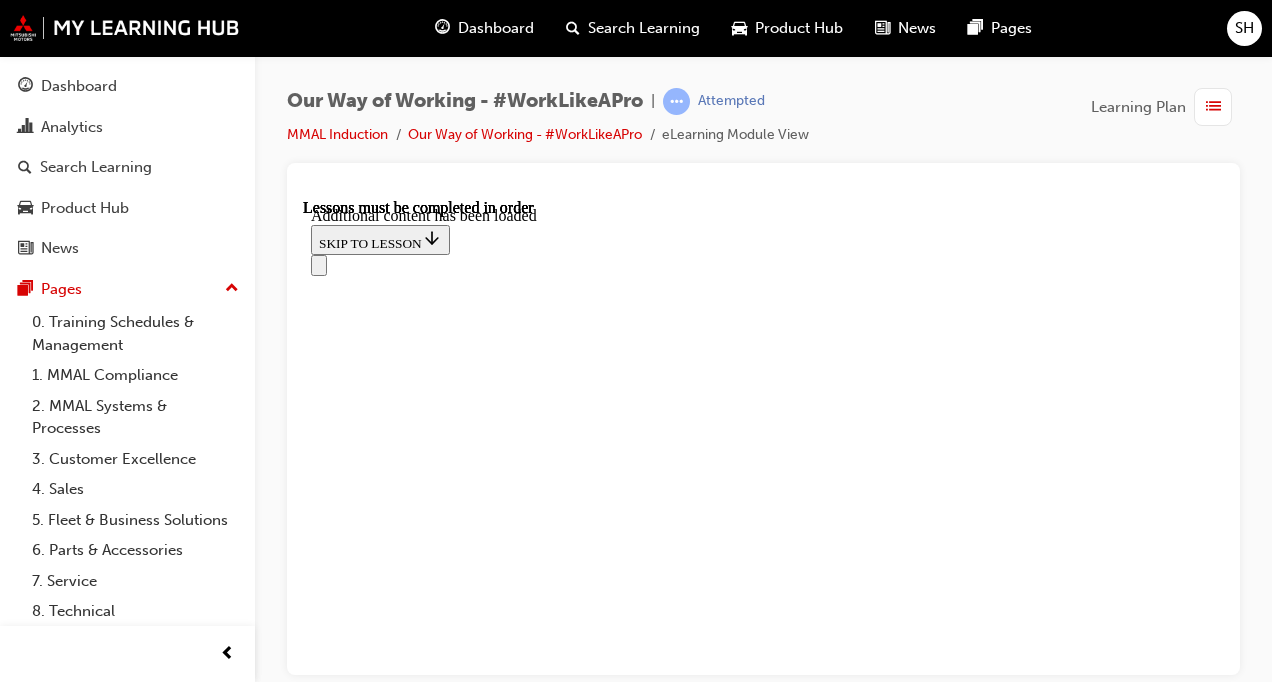 scroll, scrollTop: 2049, scrollLeft: 0, axis: vertical 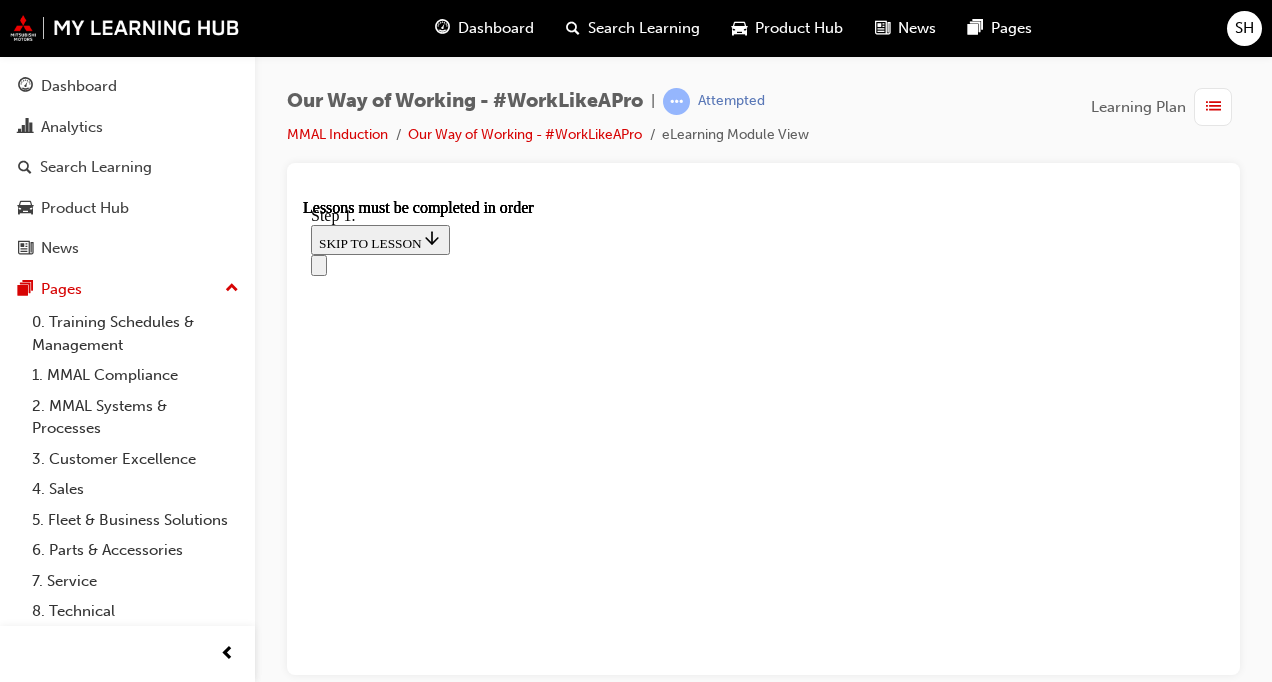 click on "2" at bounding box center (362, 9228) 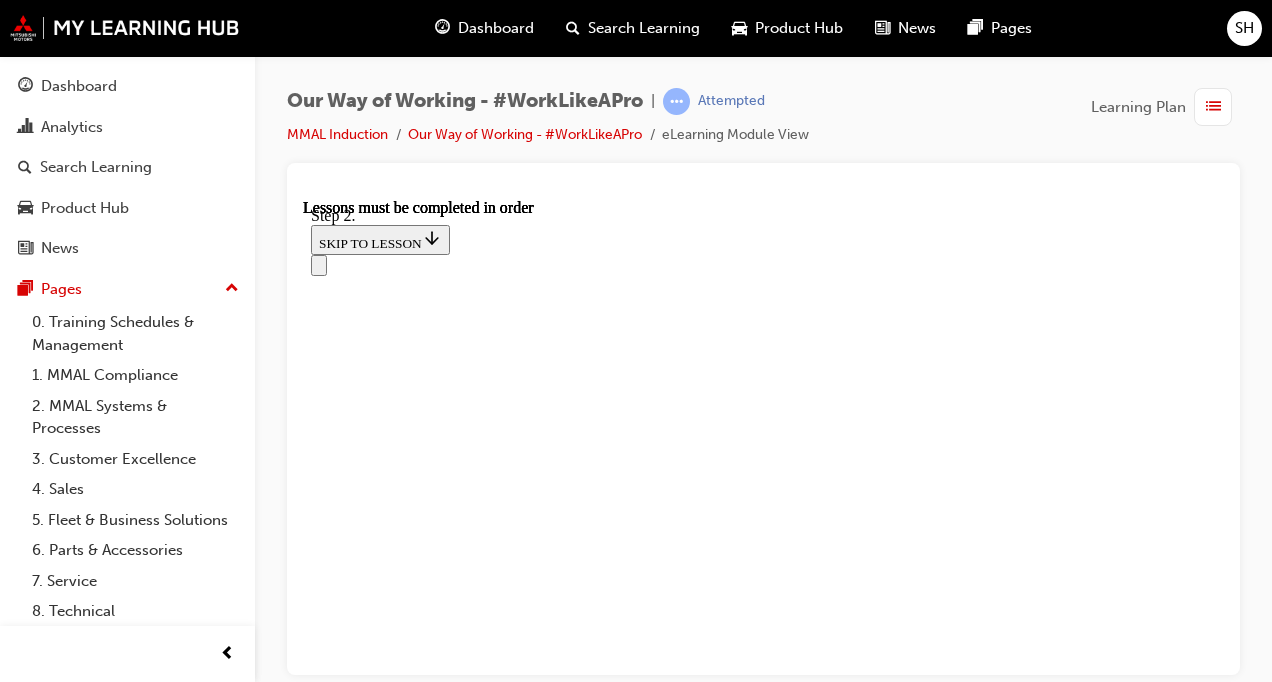 scroll, scrollTop: 2257, scrollLeft: 0, axis: vertical 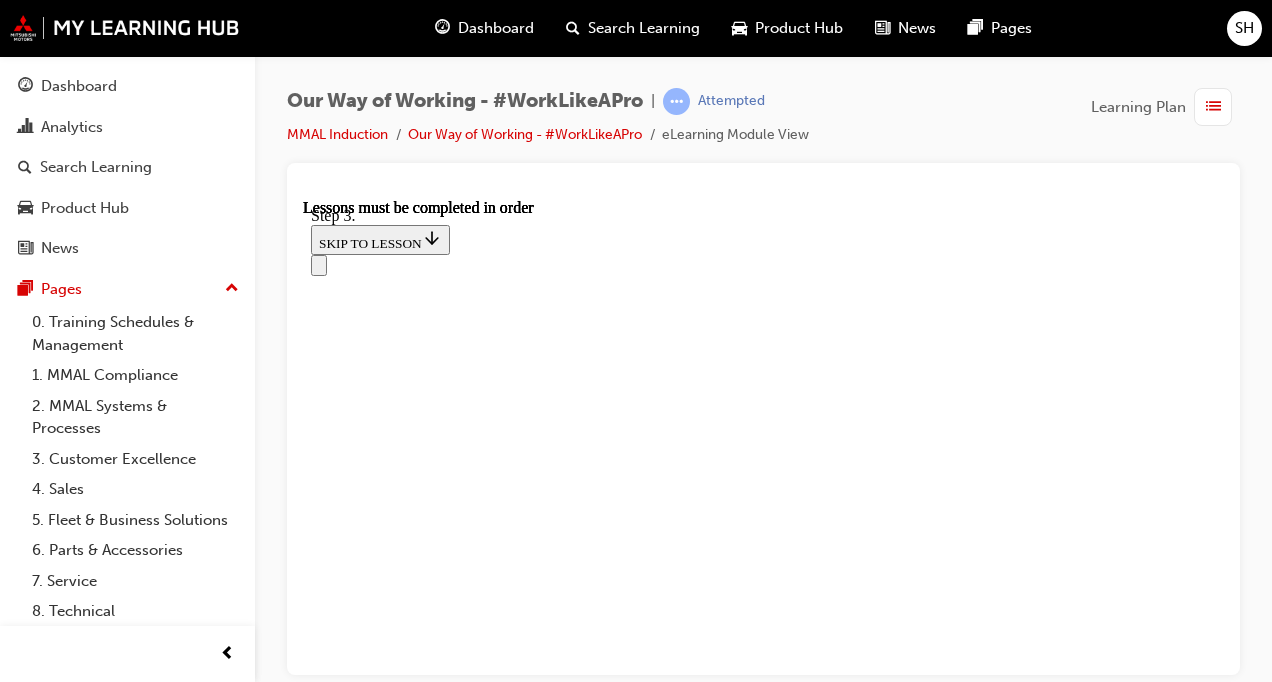 click on "4" at bounding box center (362, 9864) 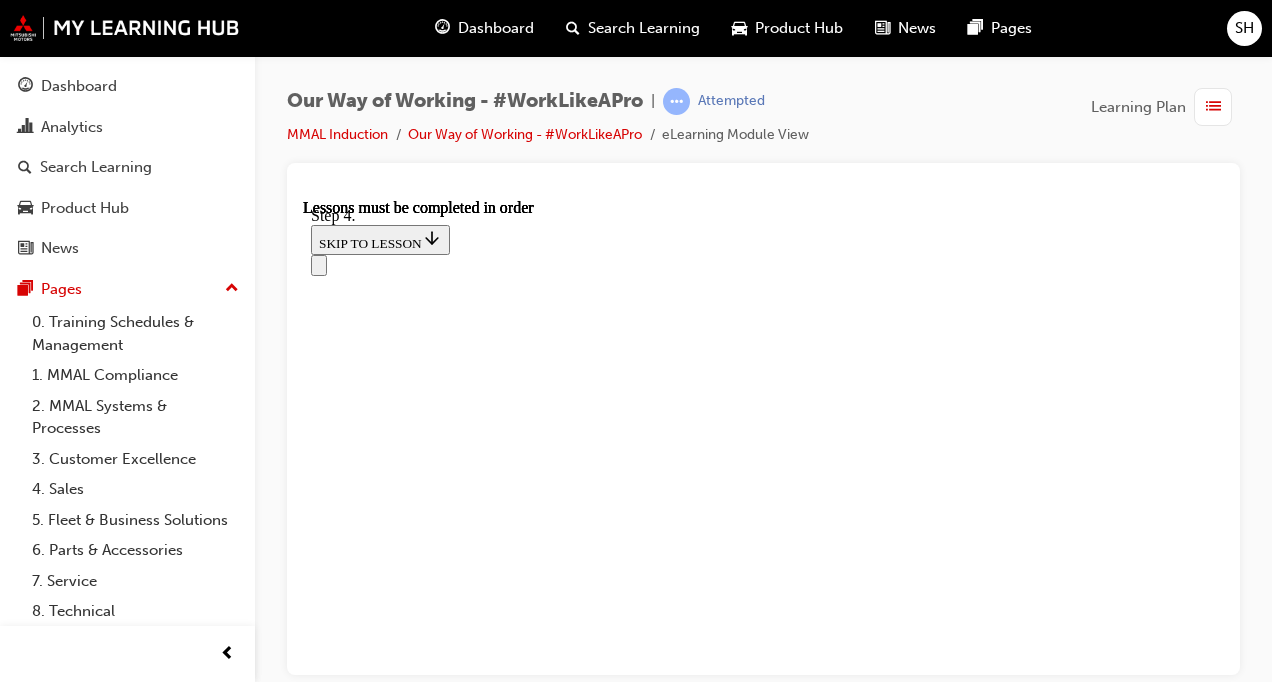 scroll, scrollTop: 2578, scrollLeft: 0, axis: vertical 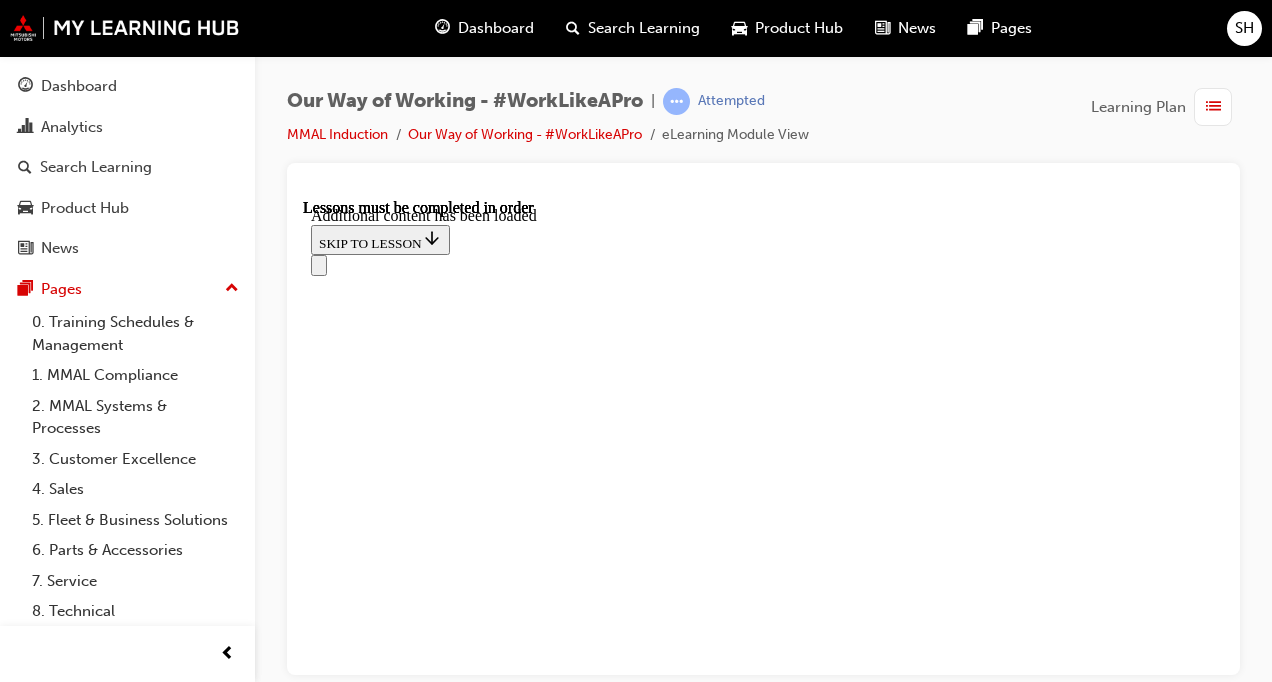 click on "P urpose Click to flip" at bounding box center [783, 10050] 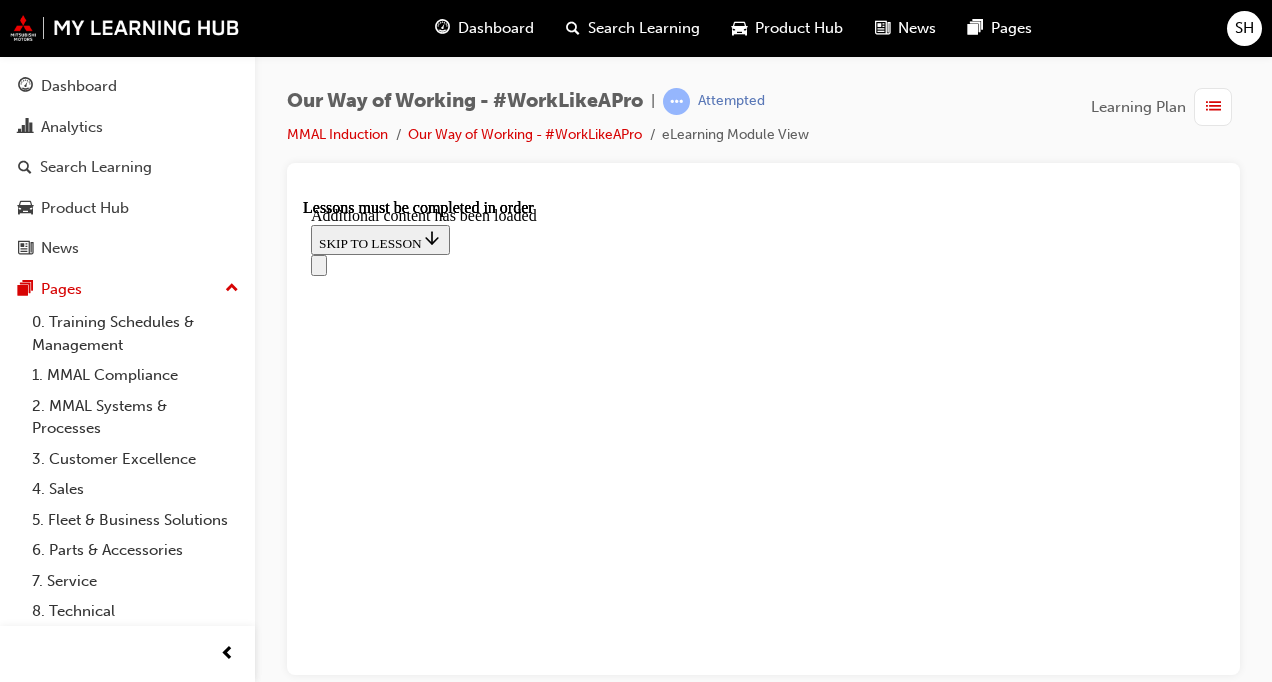 scroll, scrollTop: 400, scrollLeft: 0, axis: vertical 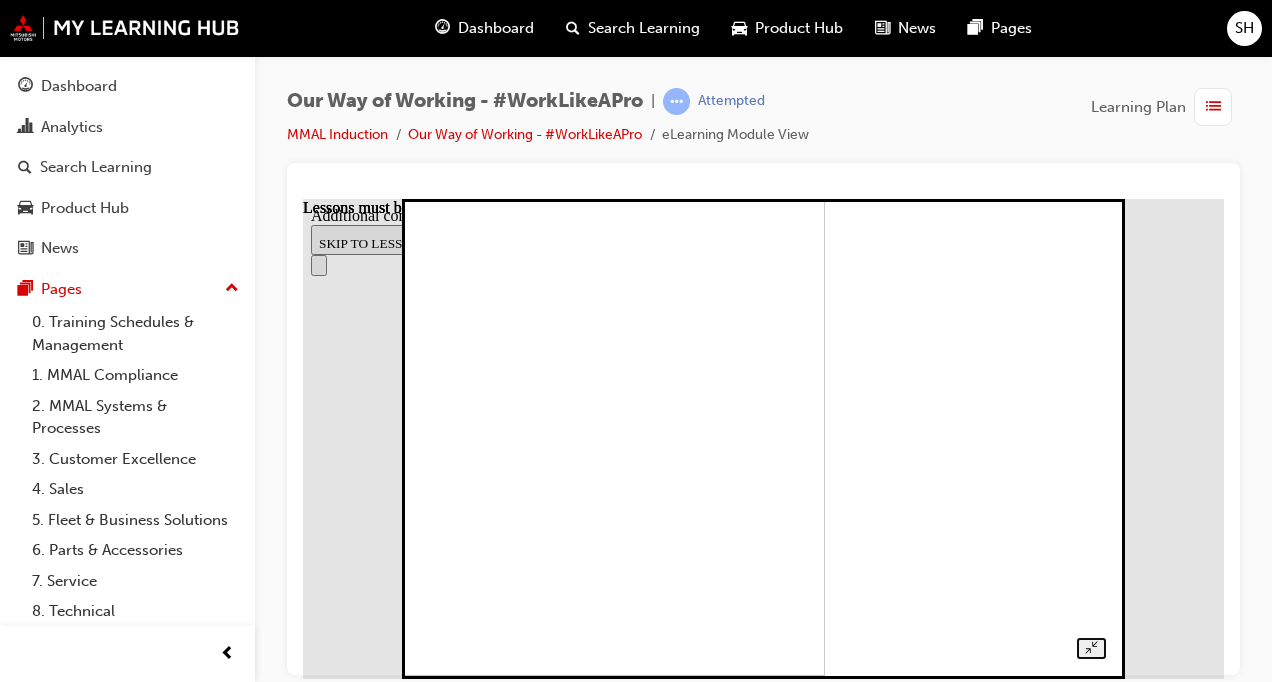click at bounding box center [497, 435] 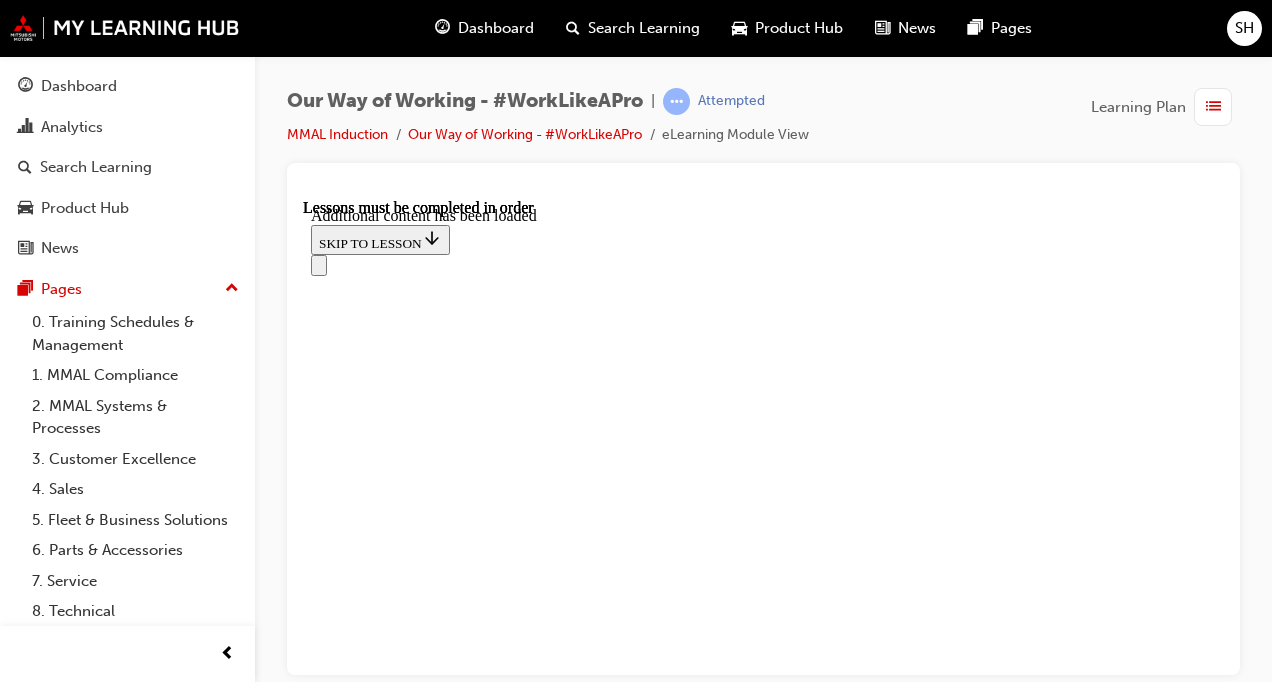 scroll, scrollTop: 6569, scrollLeft: 0, axis: vertical 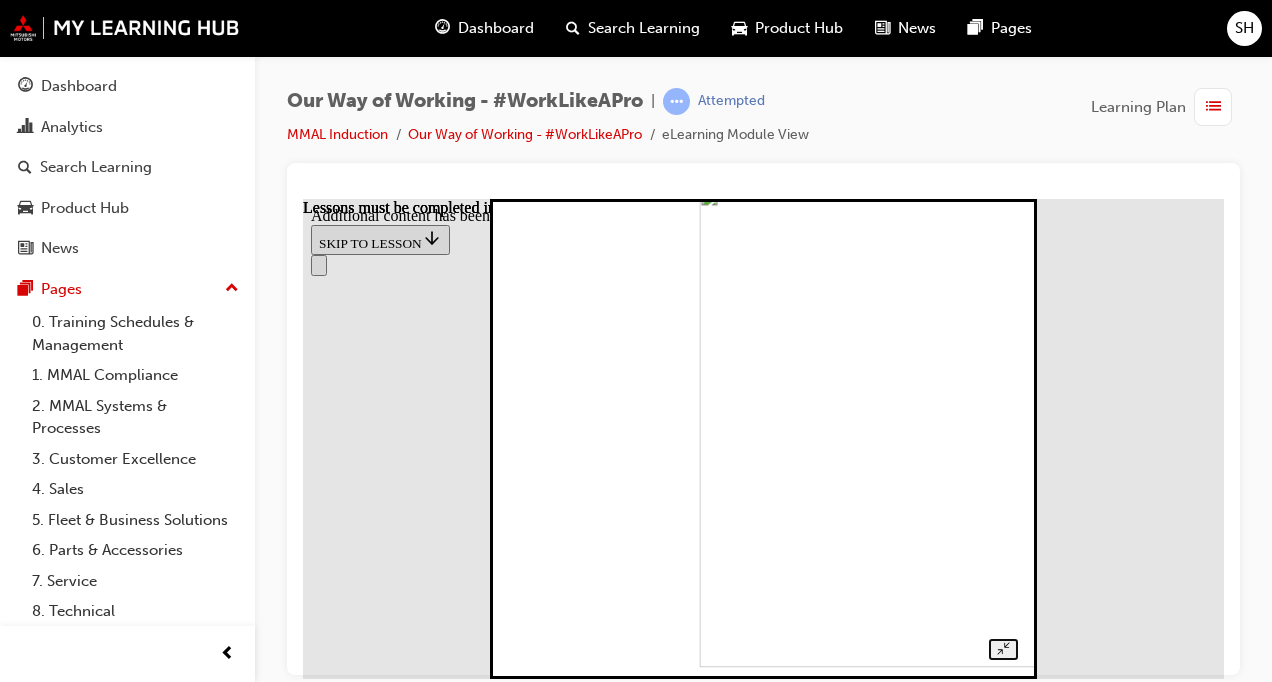click at bounding box center [939, 426] 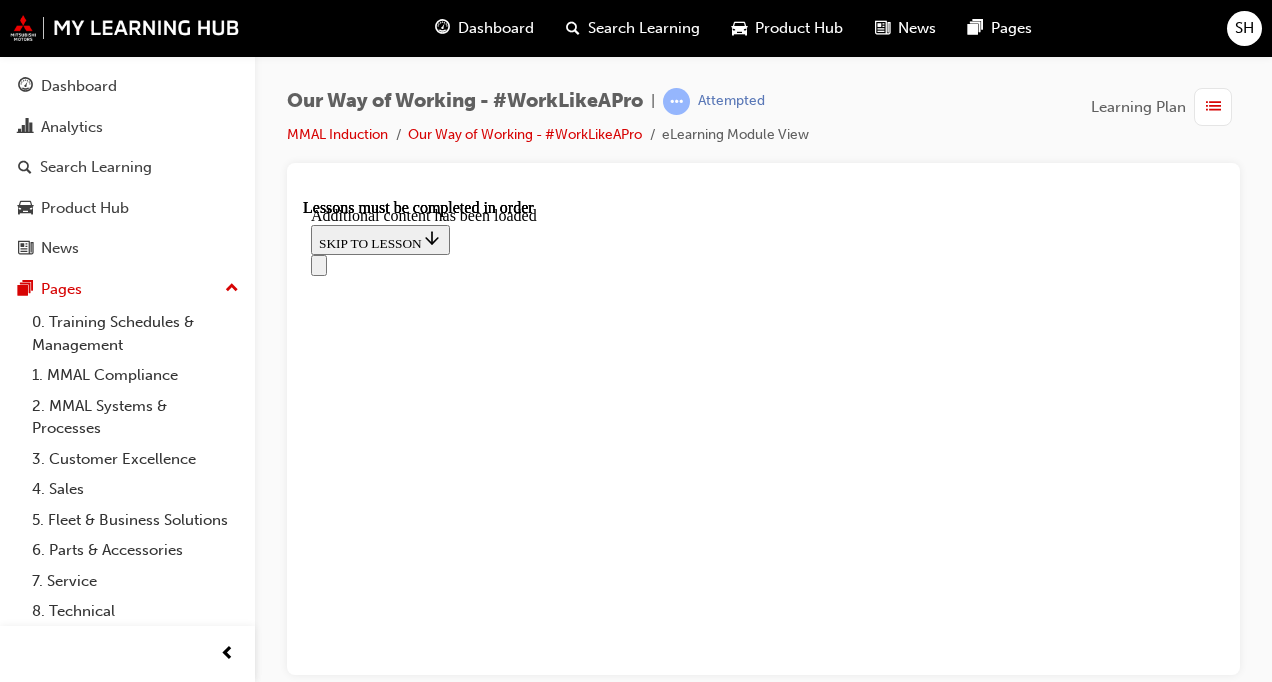 click at bounding box center [693, 17980] 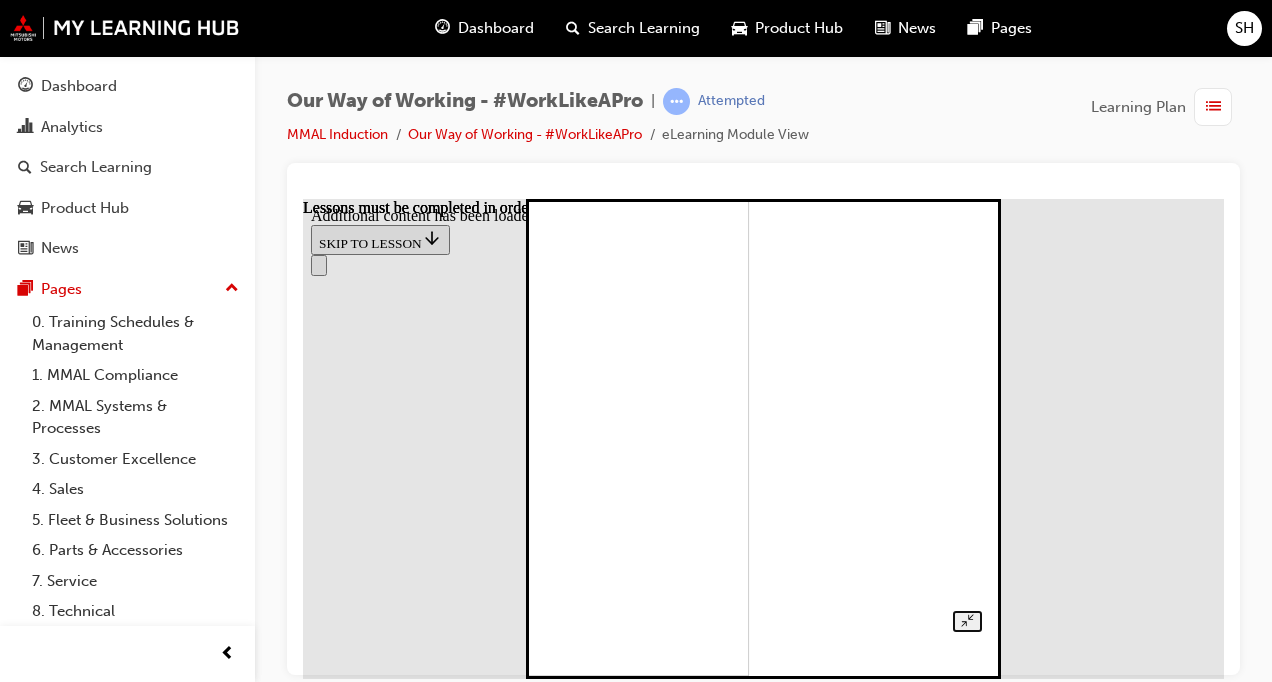 click at bounding box center (544, 435) 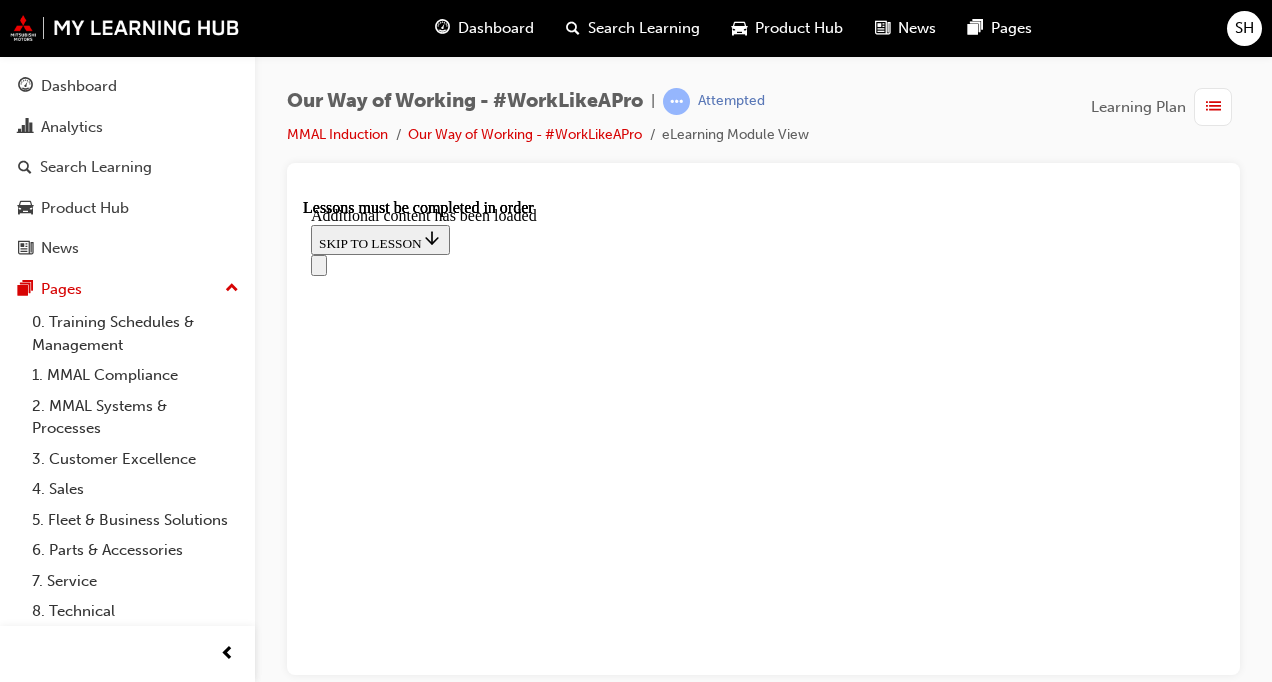 scroll, scrollTop: 6969, scrollLeft: 0, axis: vertical 